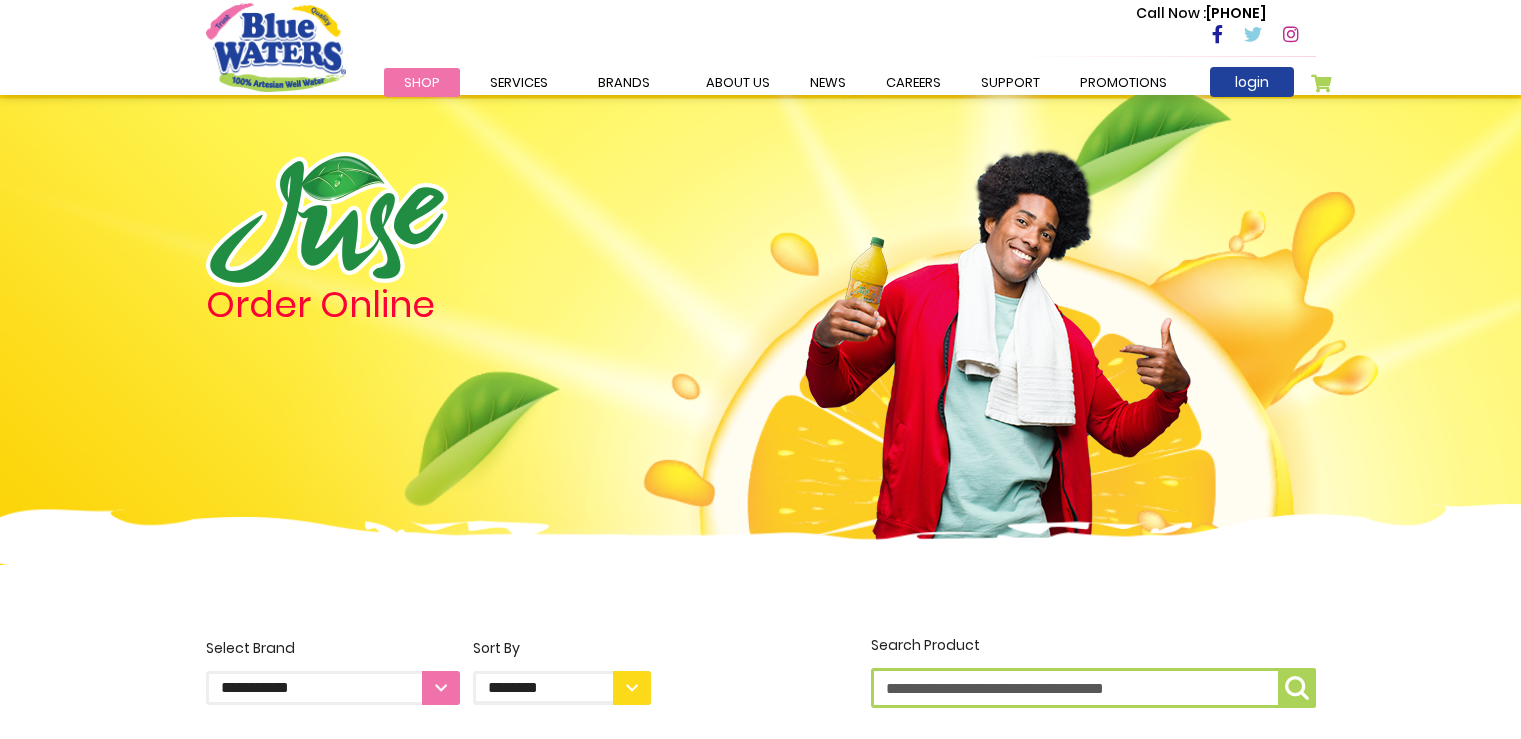 scroll, scrollTop: 200, scrollLeft: 0, axis: vertical 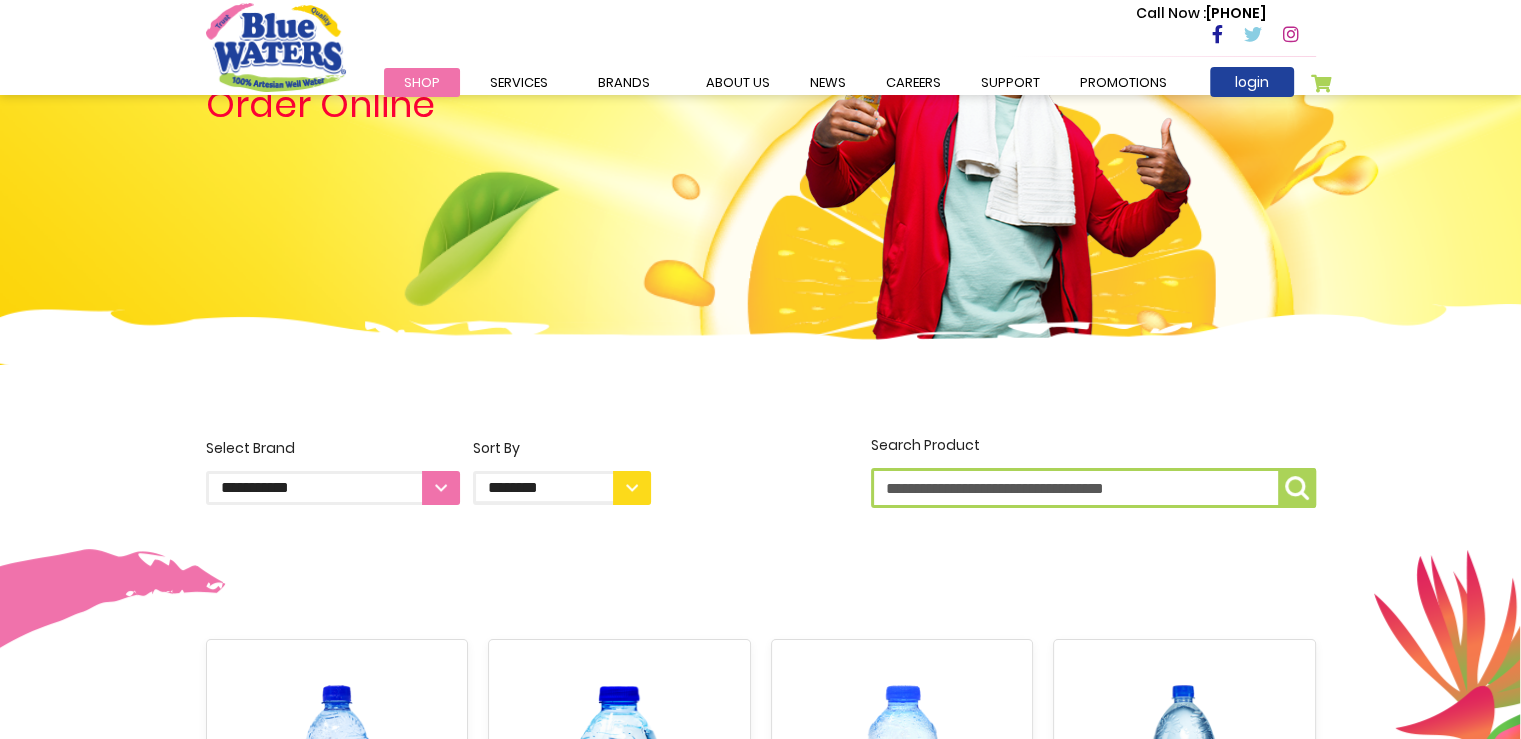 drag, startPoint x: 0, startPoint y: 0, endPoint x: 440, endPoint y: 485, distance: 654.8473 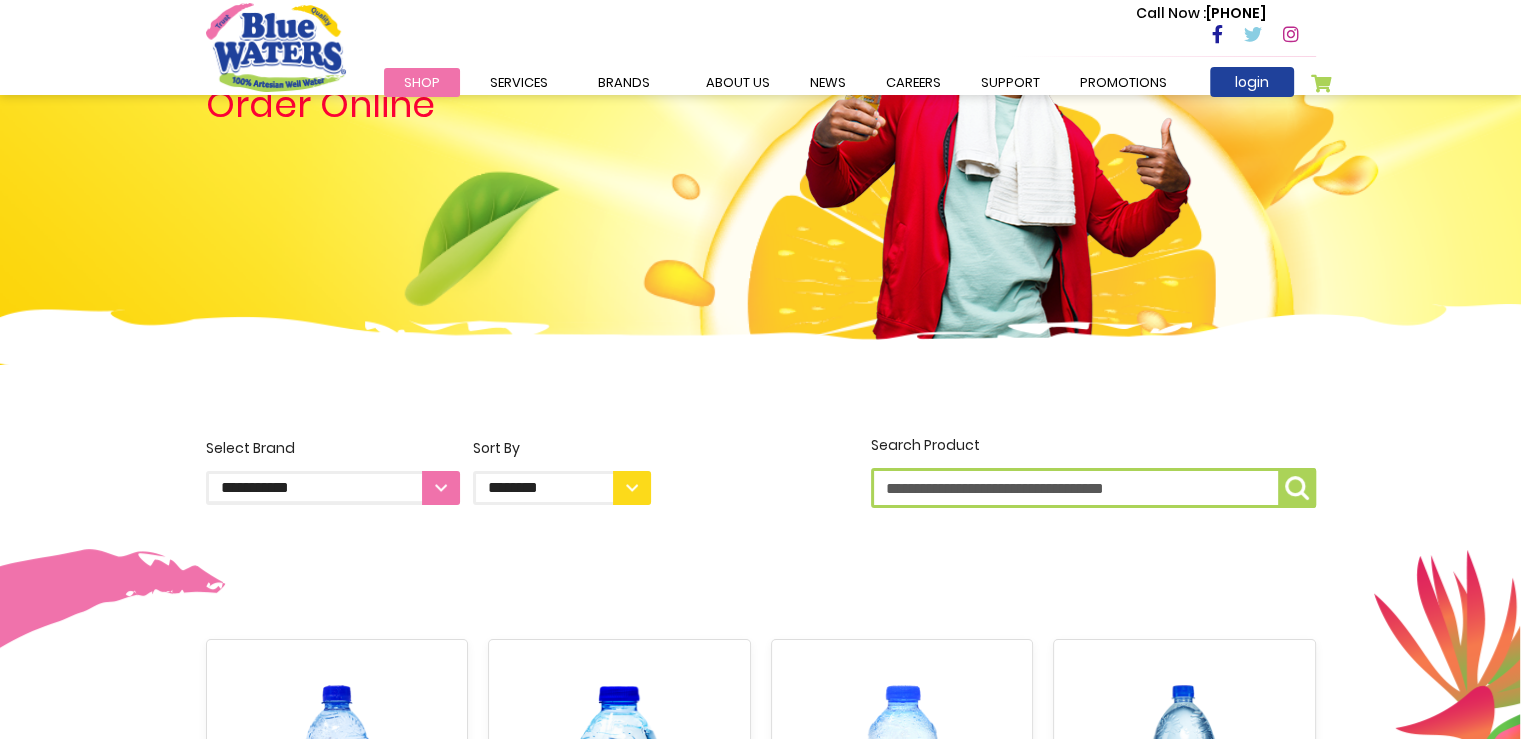 click on "**********" at bounding box center (562, 488) 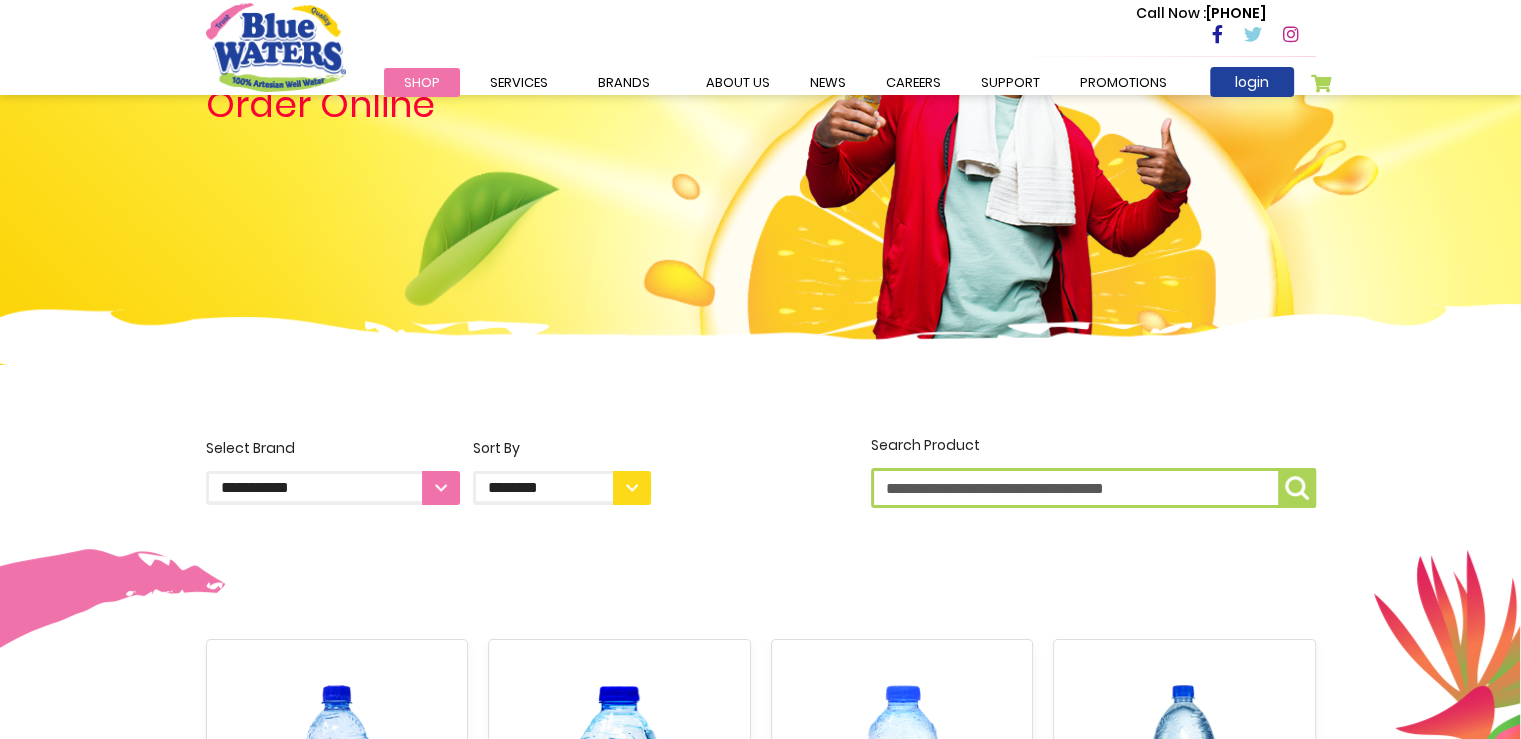 click on "**********" at bounding box center (761, 474) 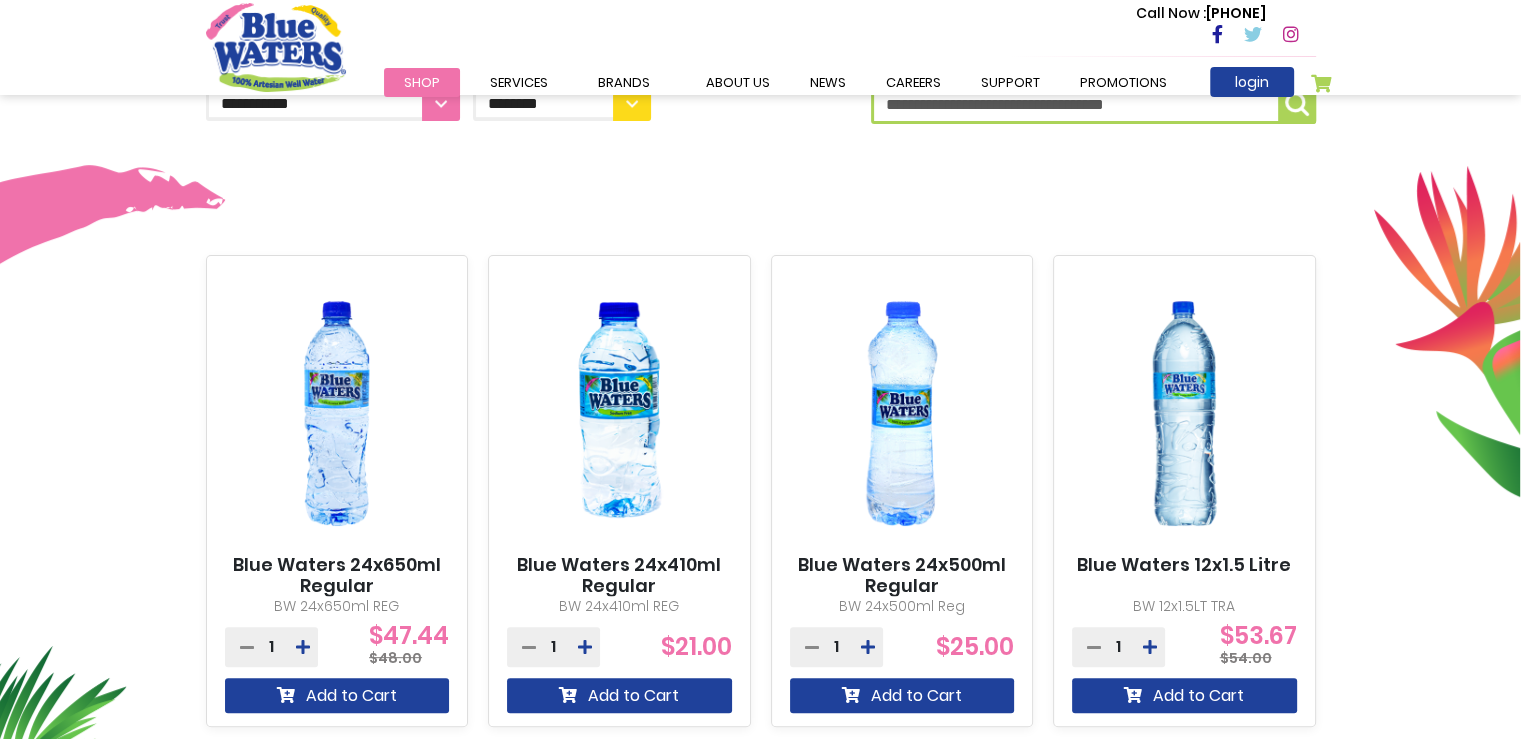 scroll, scrollTop: 100, scrollLeft: 0, axis: vertical 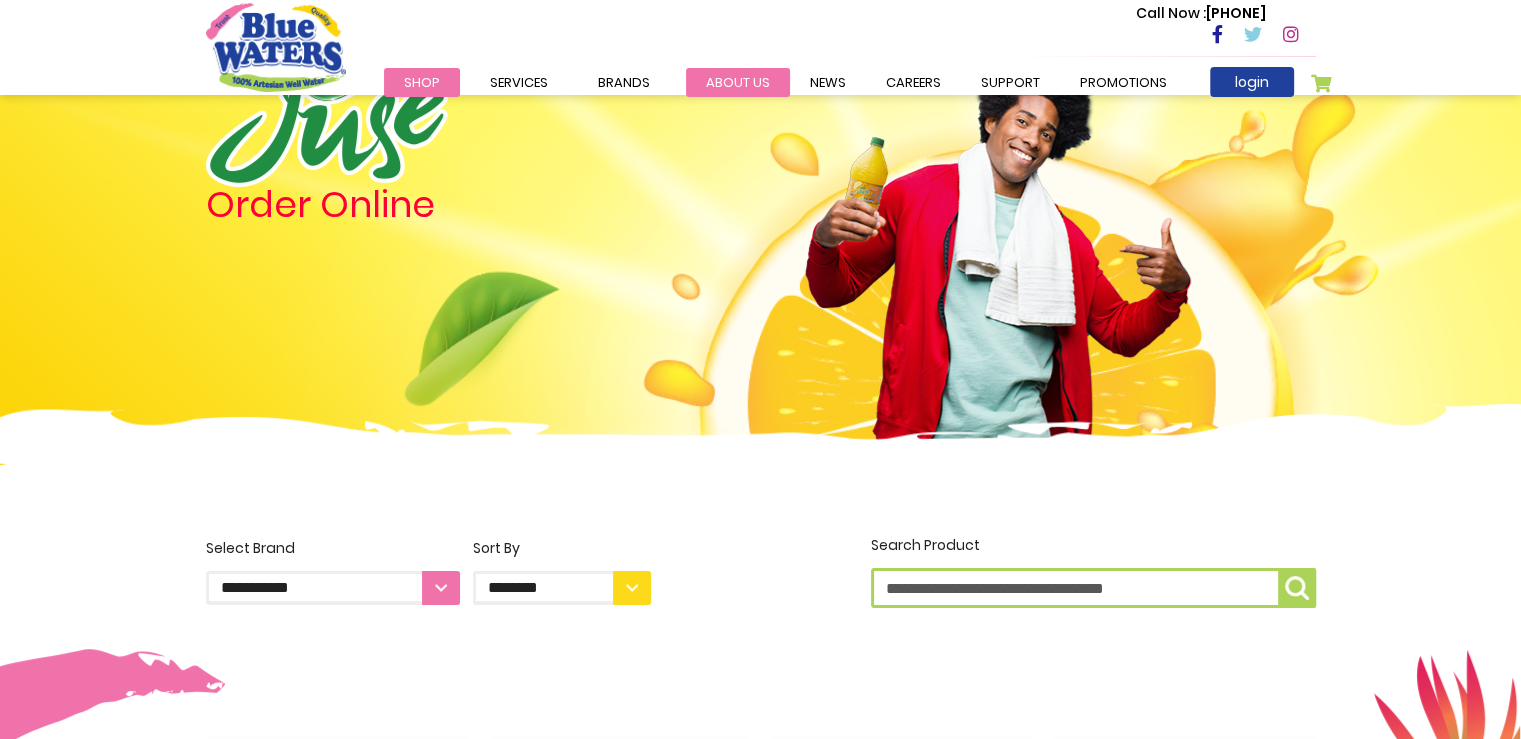 click on "about us" at bounding box center (738, 82) 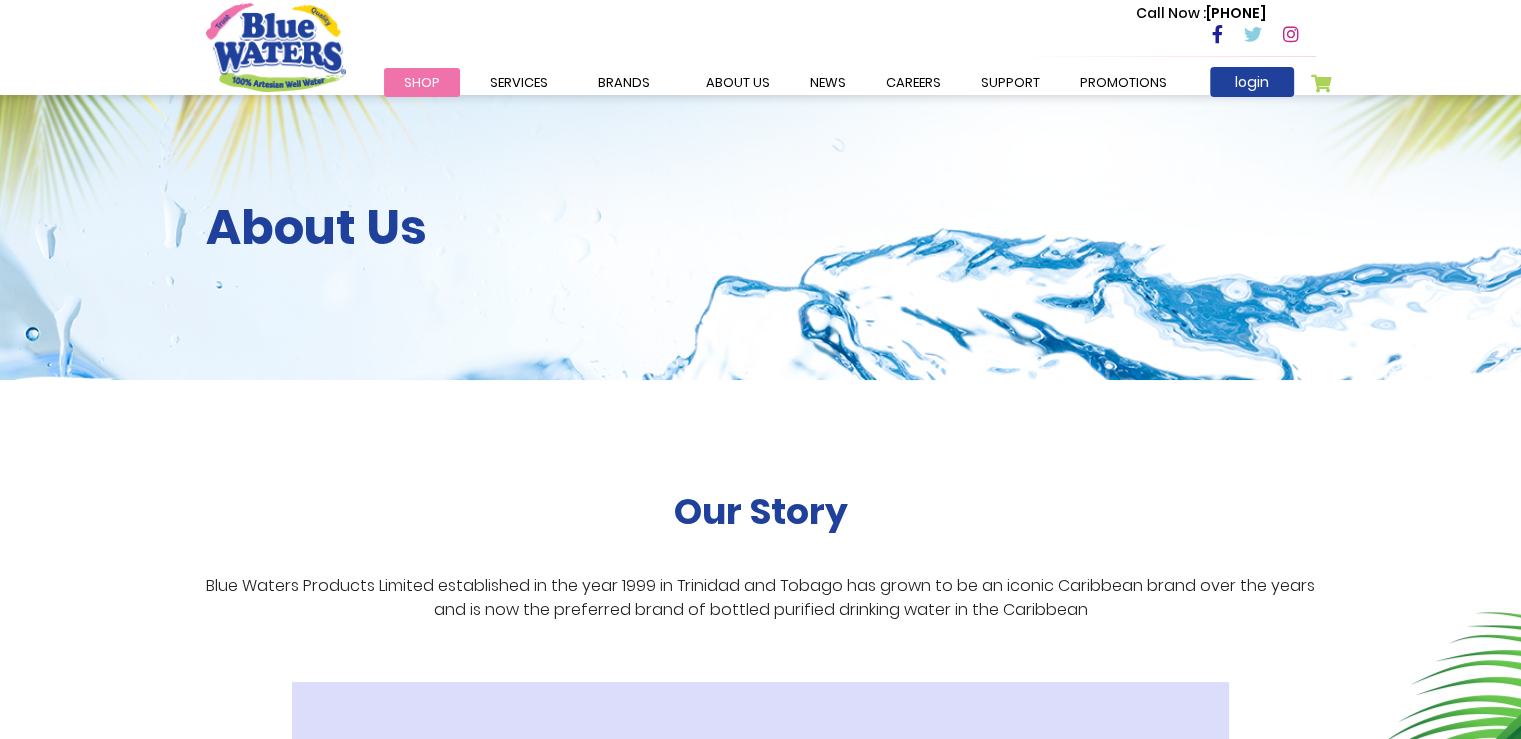 scroll, scrollTop: 0, scrollLeft: 0, axis: both 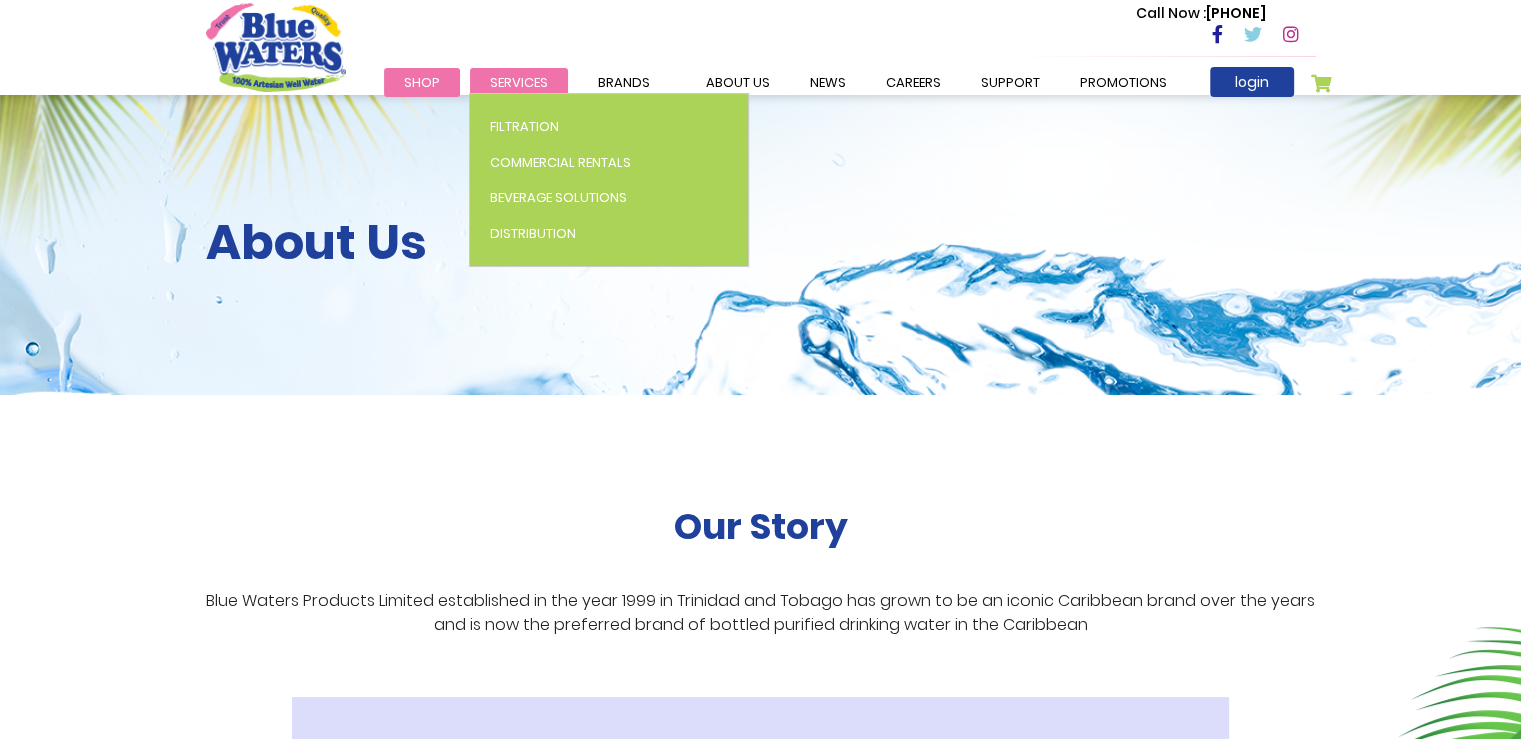 click on "Services" at bounding box center [519, 82] 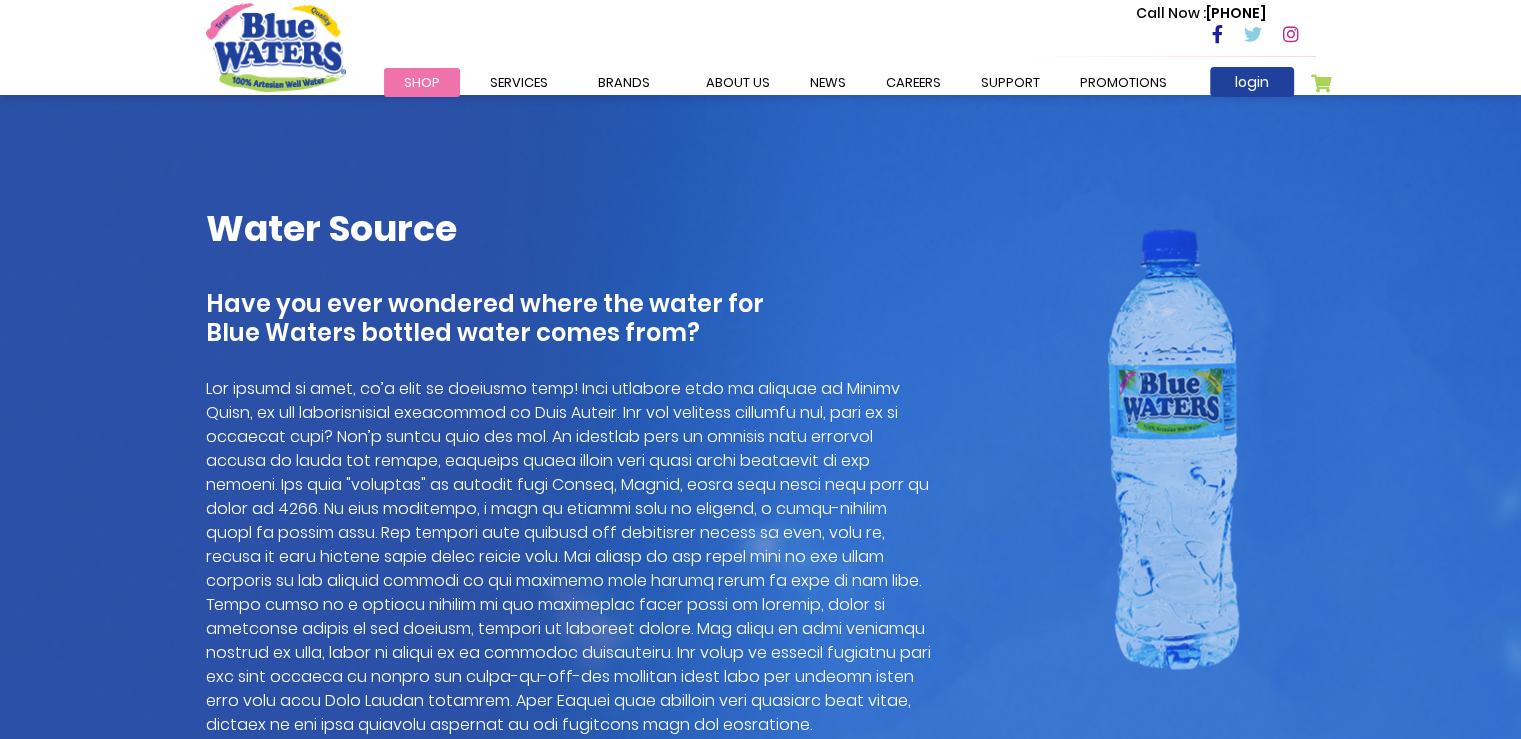 scroll, scrollTop: 900, scrollLeft: 0, axis: vertical 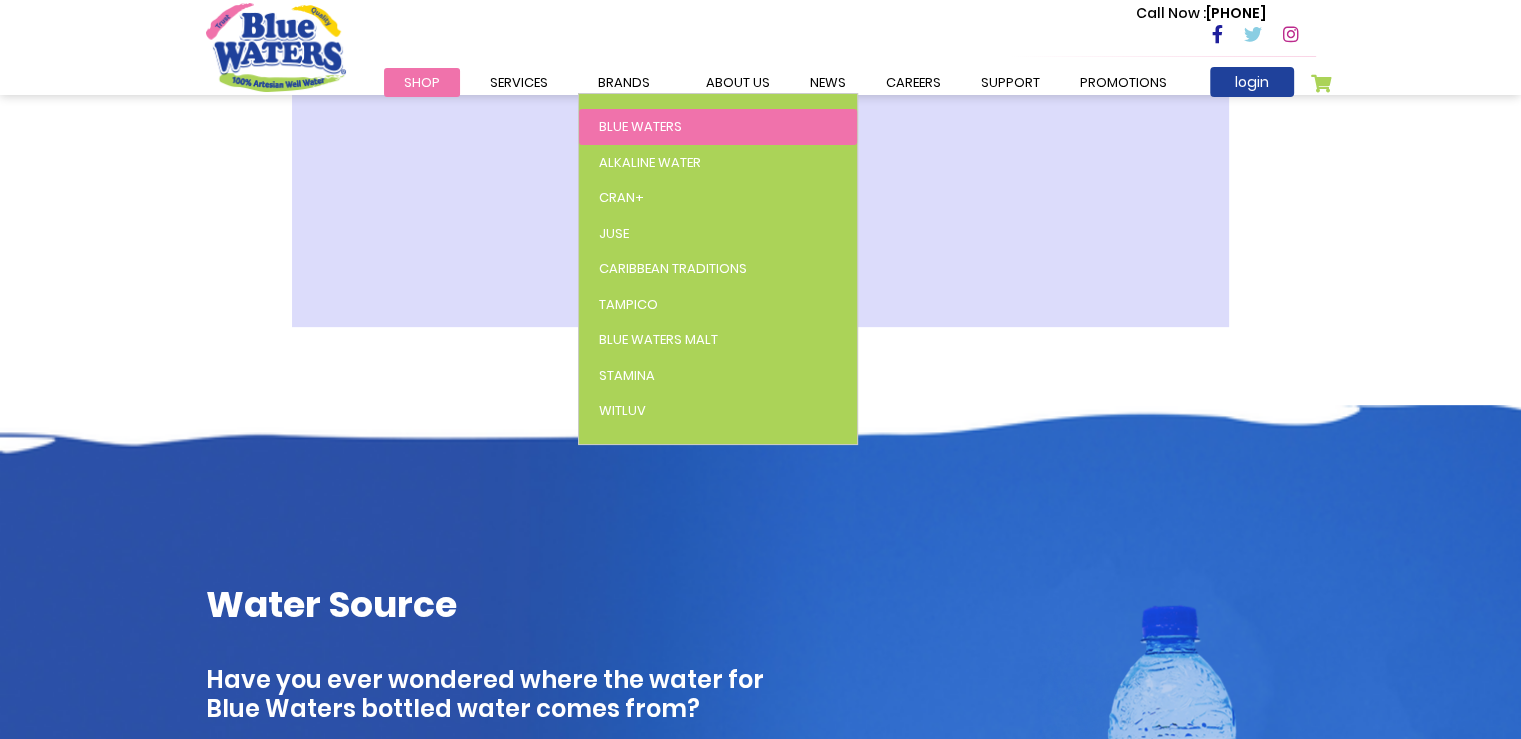 click on "Blue Waters" at bounding box center (640, 126) 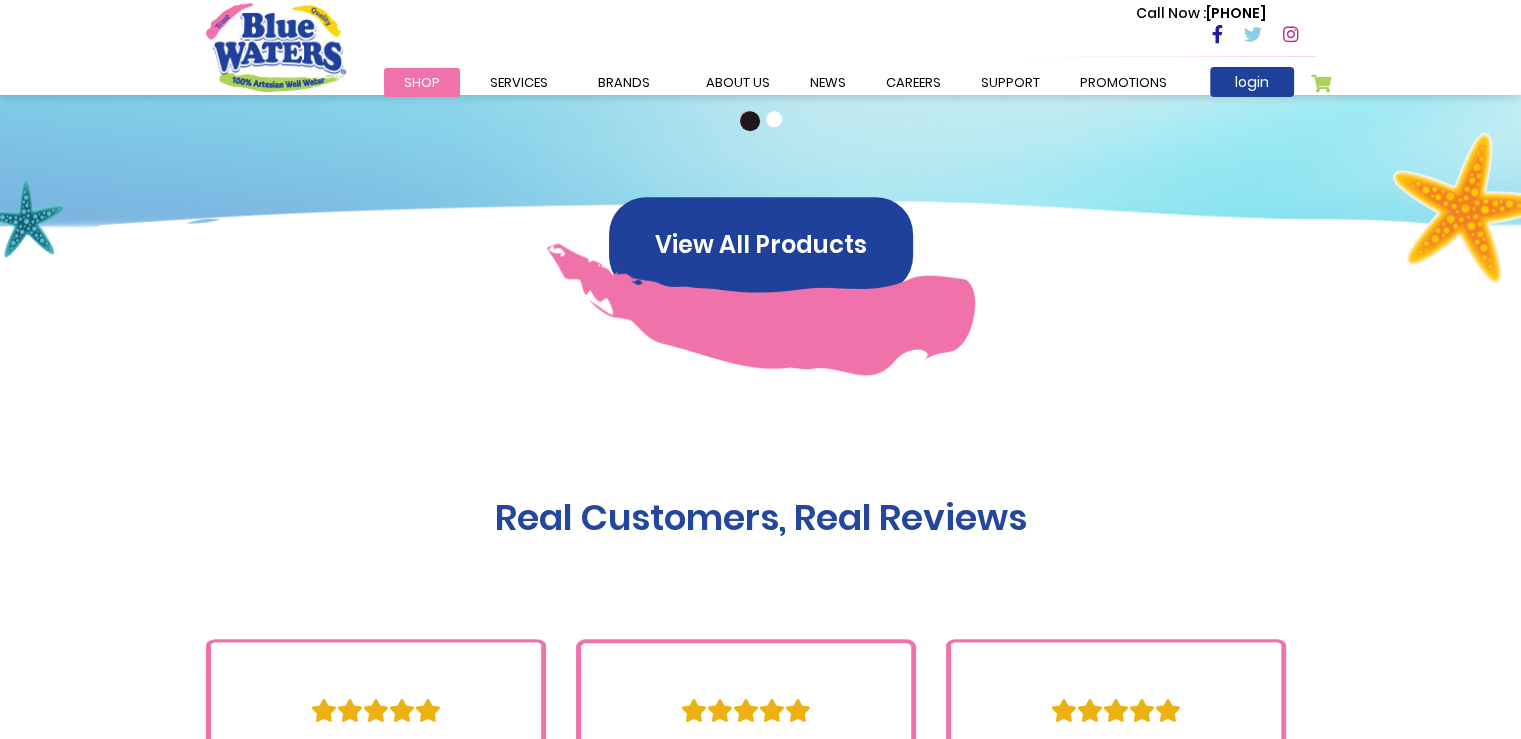 scroll, scrollTop: 1700, scrollLeft: 0, axis: vertical 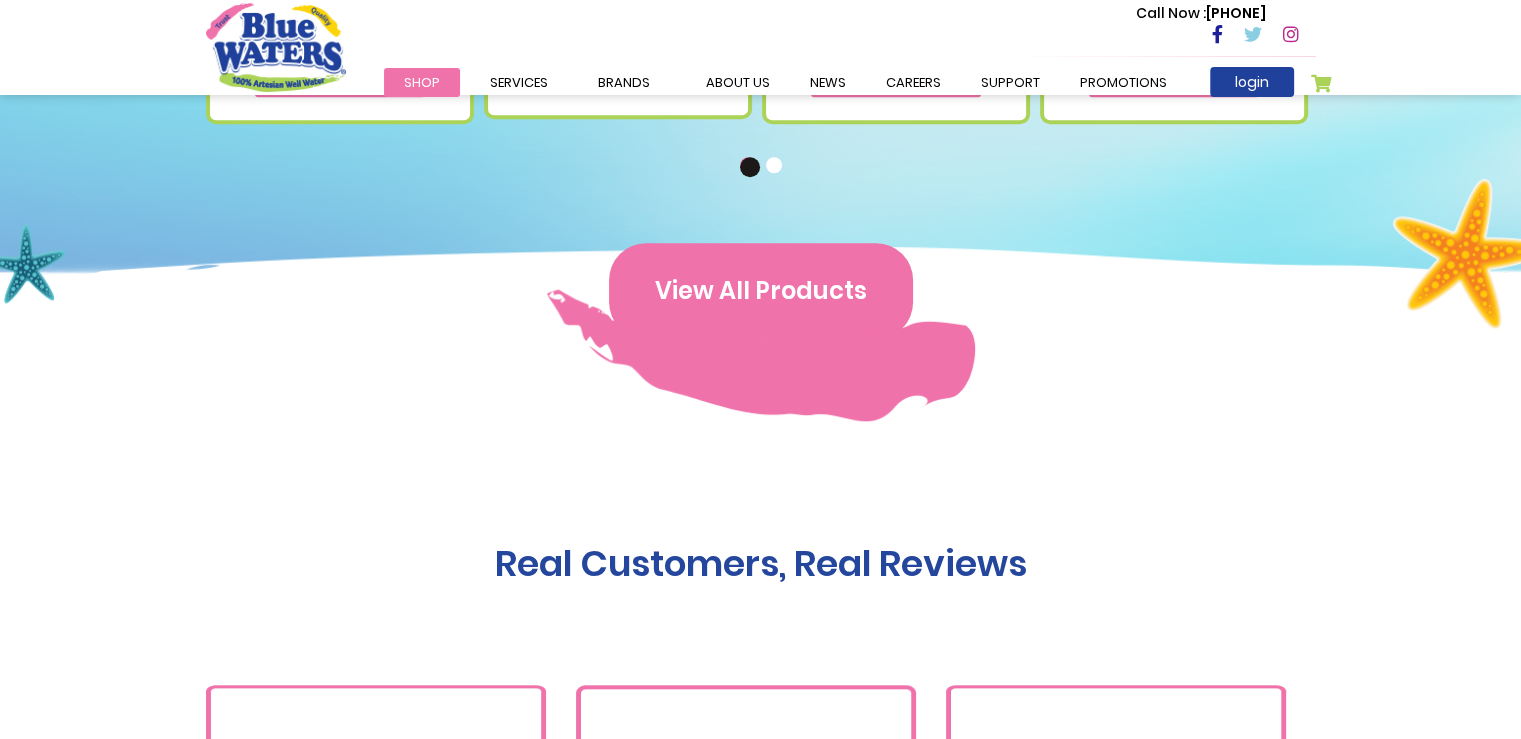 click on "View All Products" at bounding box center (761, 291) 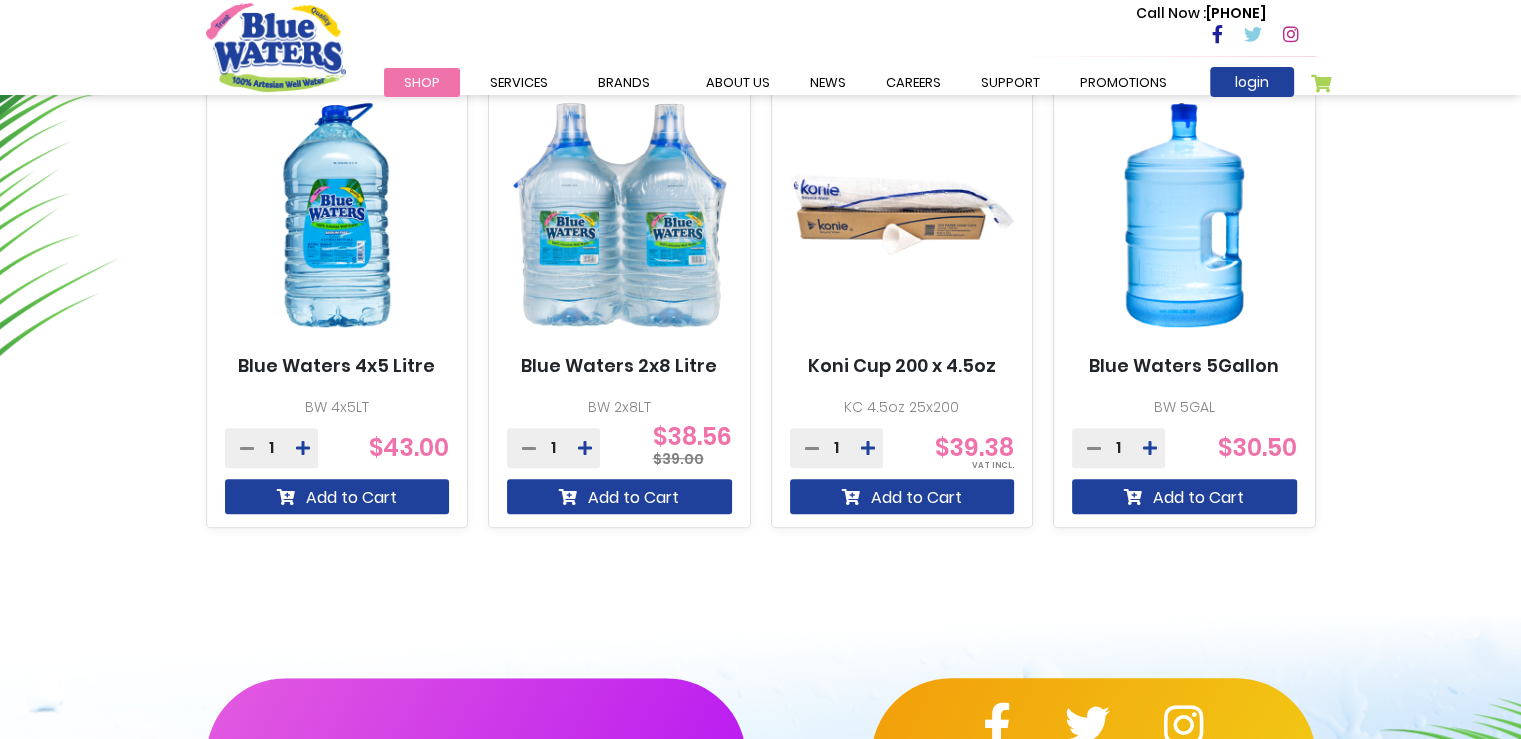 scroll, scrollTop: 1300, scrollLeft: 0, axis: vertical 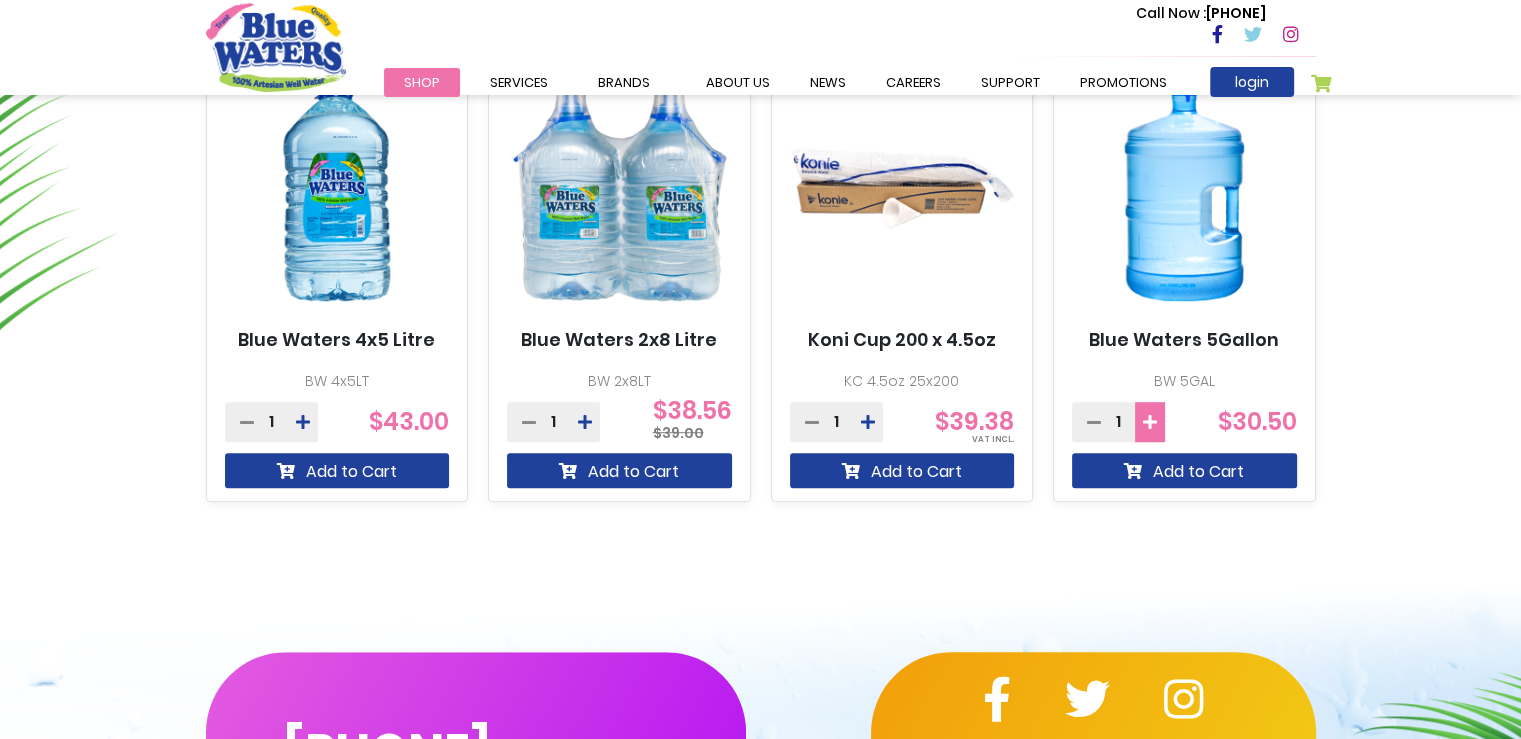 click at bounding box center [1150, 422] 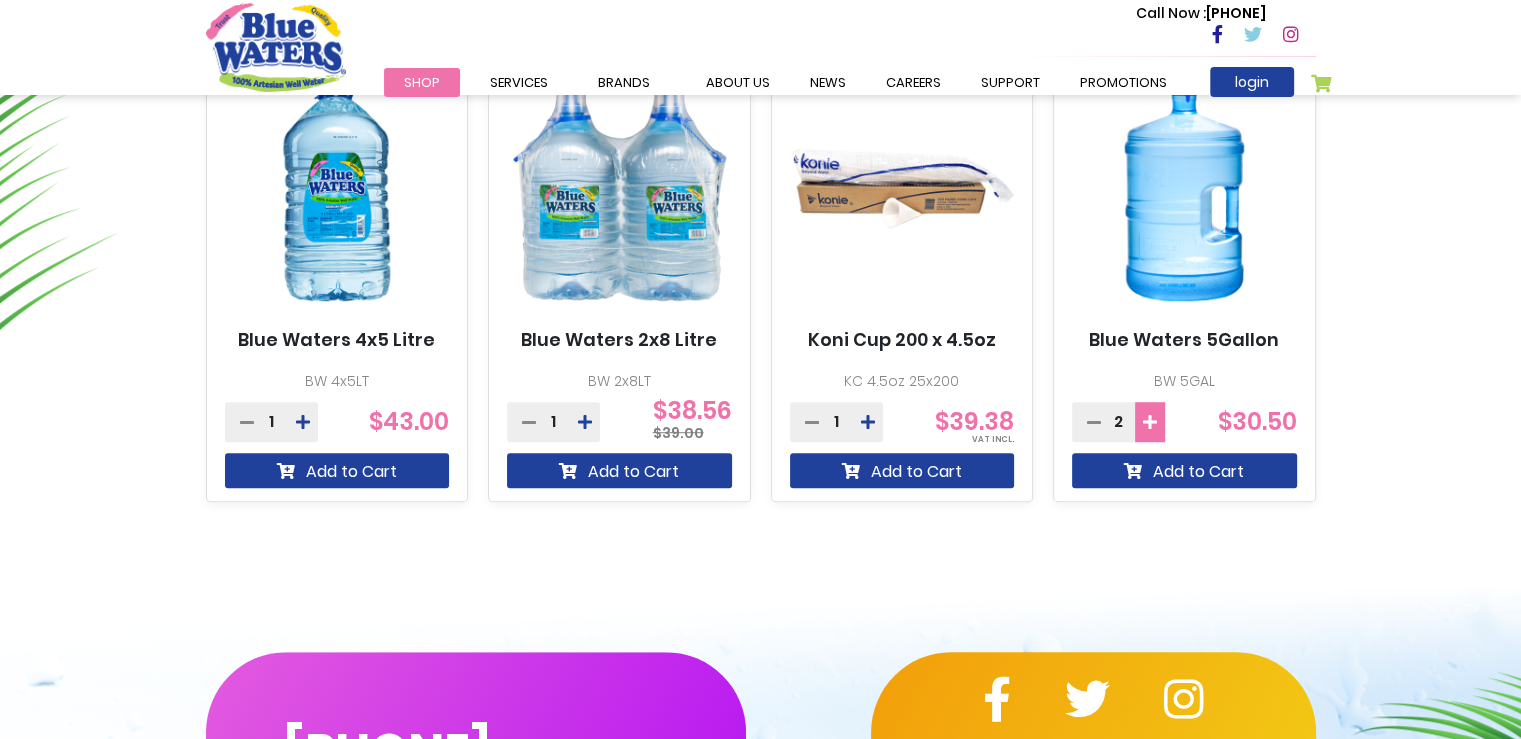click at bounding box center (1150, 422) 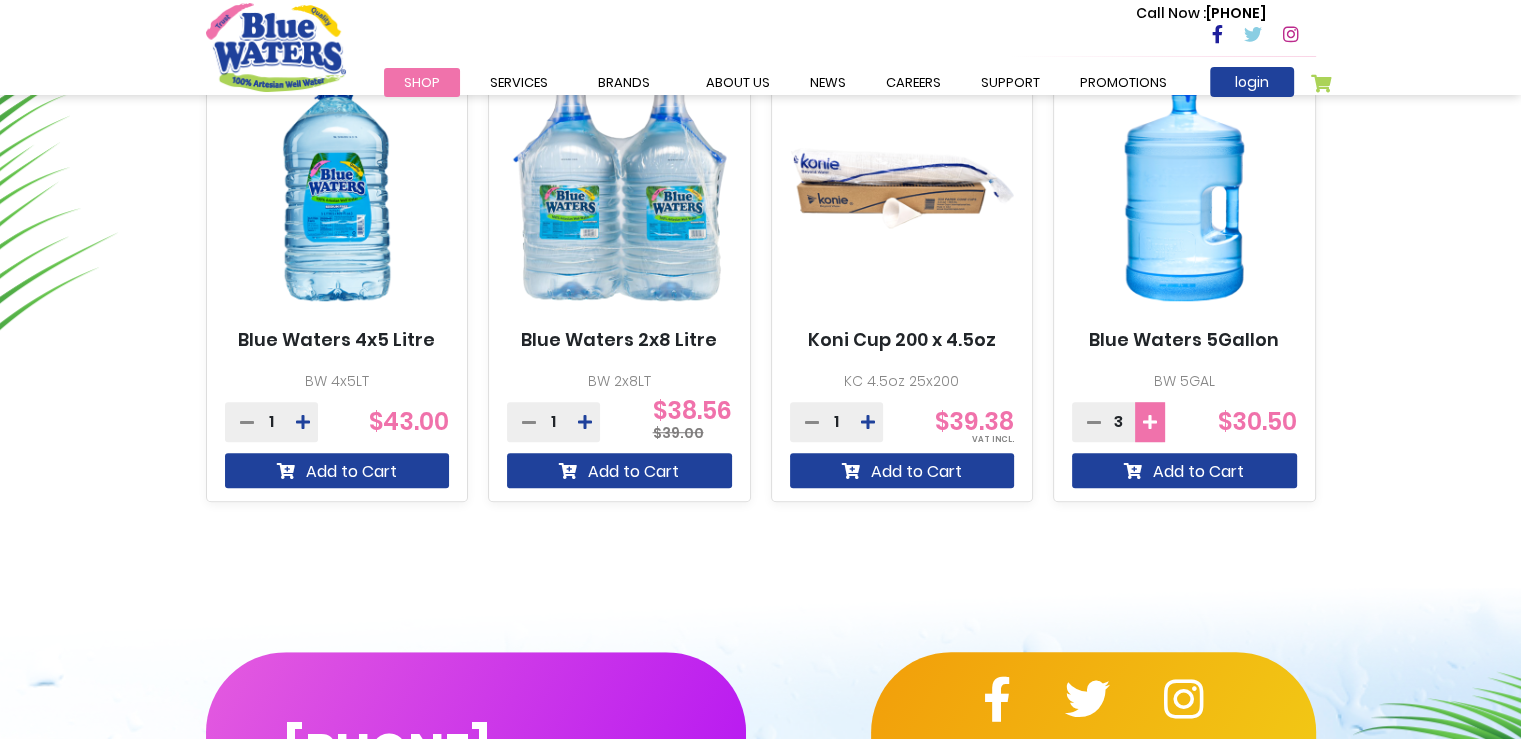 click at bounding box center (1150, 422) 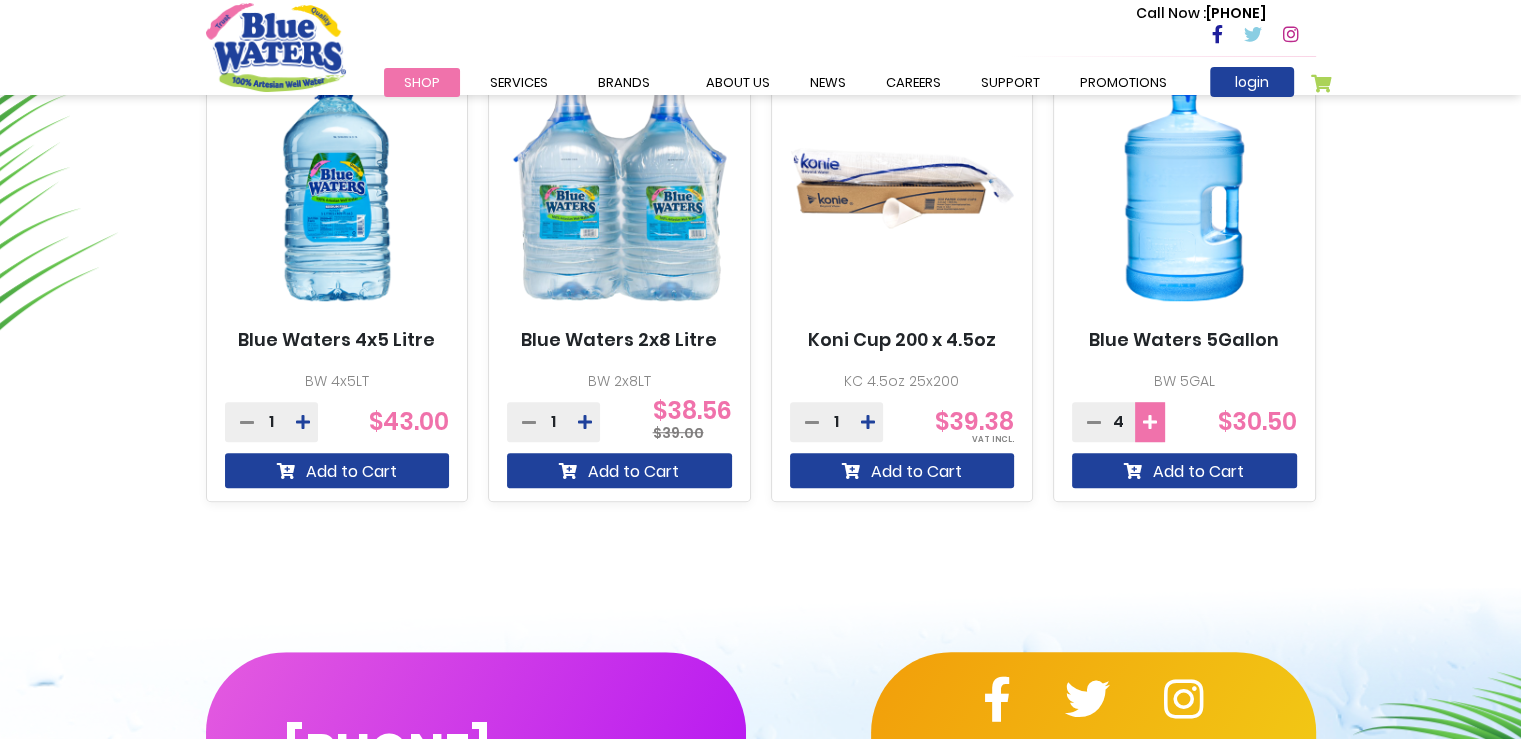 click at bounding box center [1150, 422] 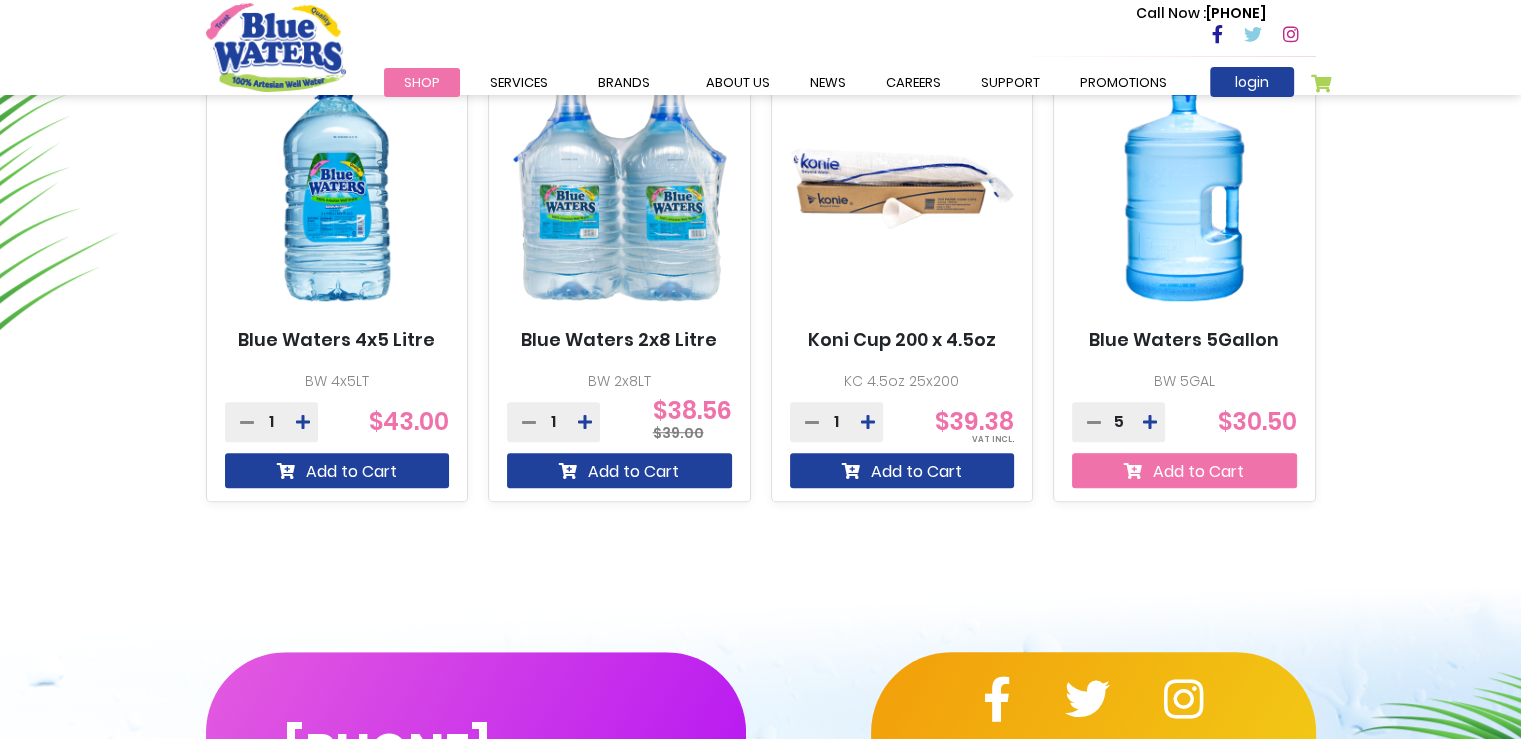 click on "Add to Cart" at bounding box center [1184, 470] 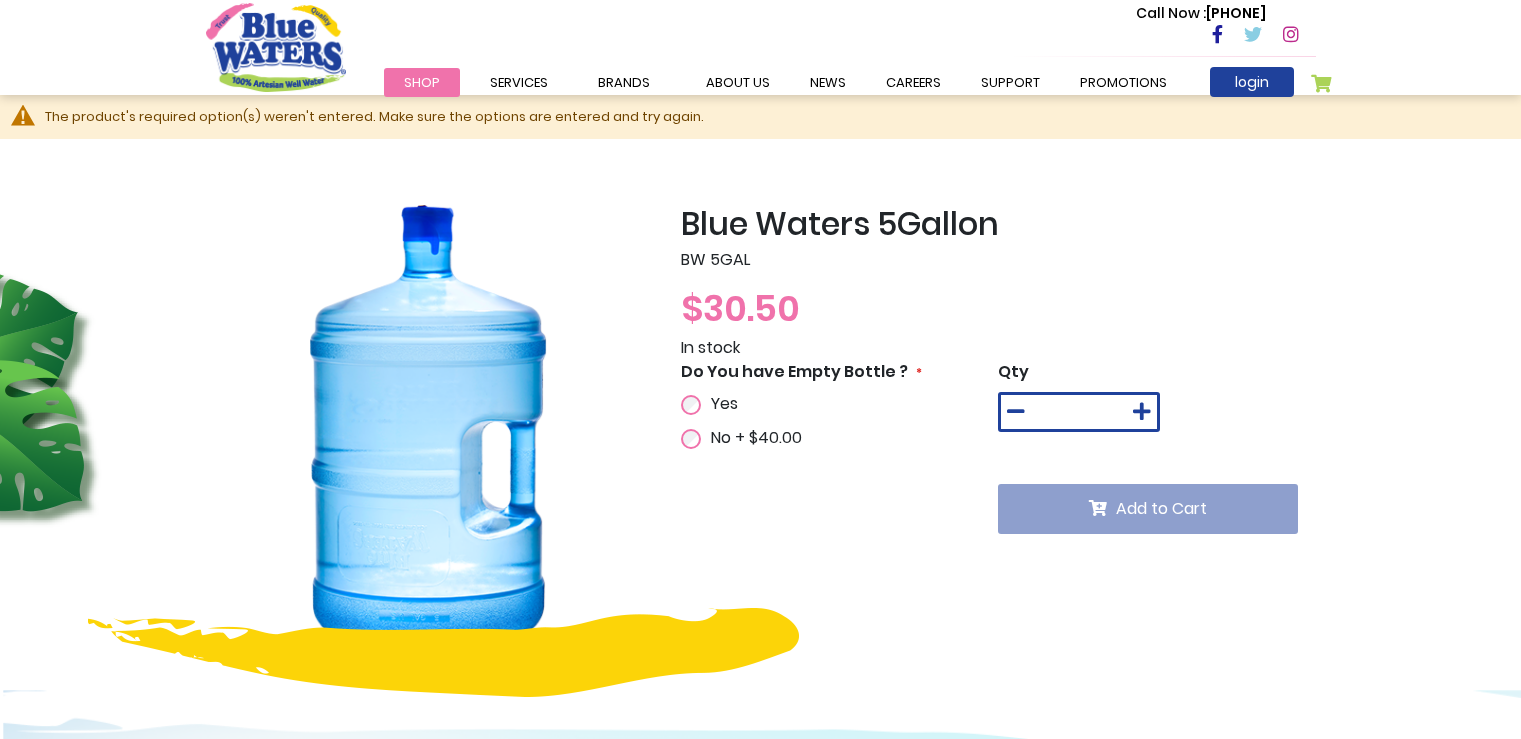 scroll, scrollTop: 0, scrollLeft: 0, axis: both 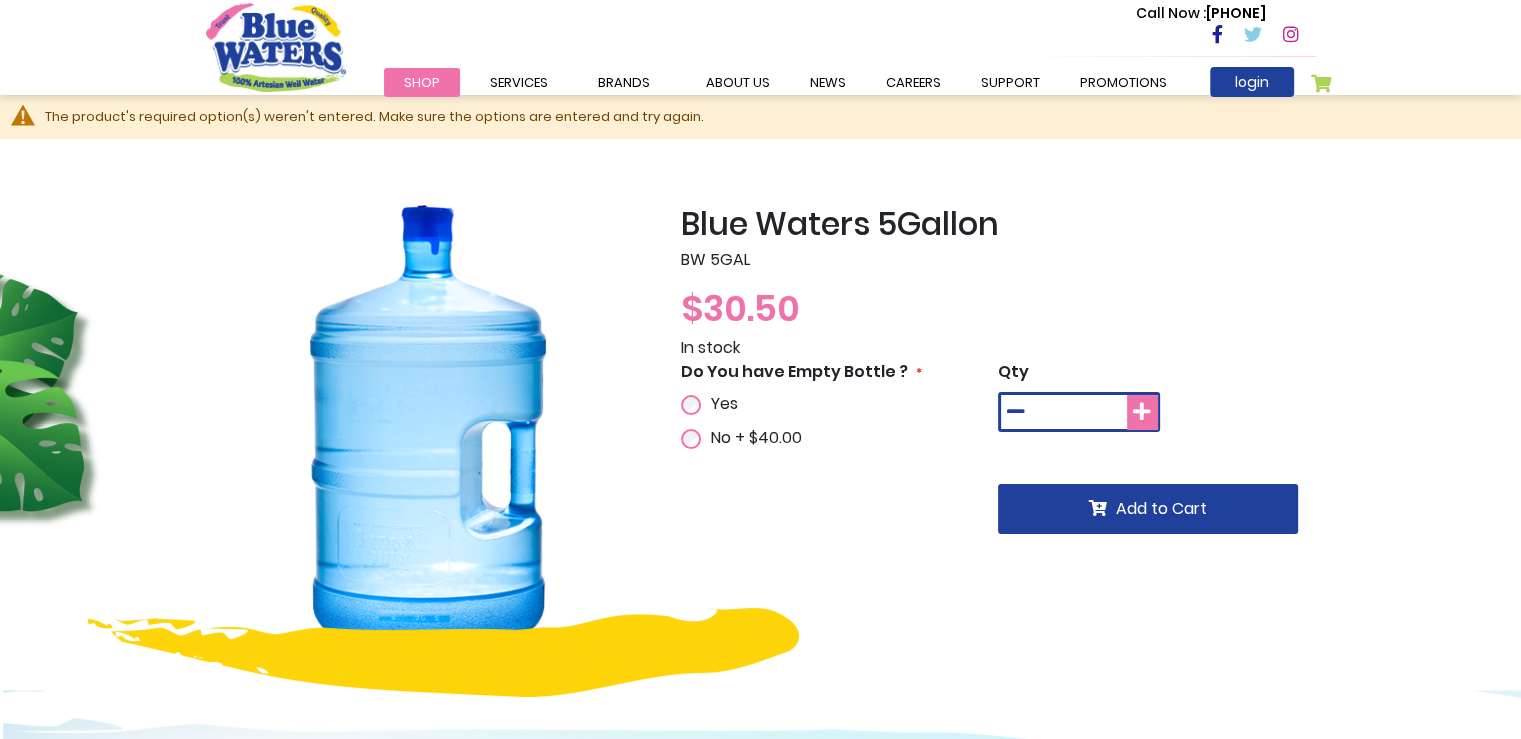 click at bounding box center (1142, 412) 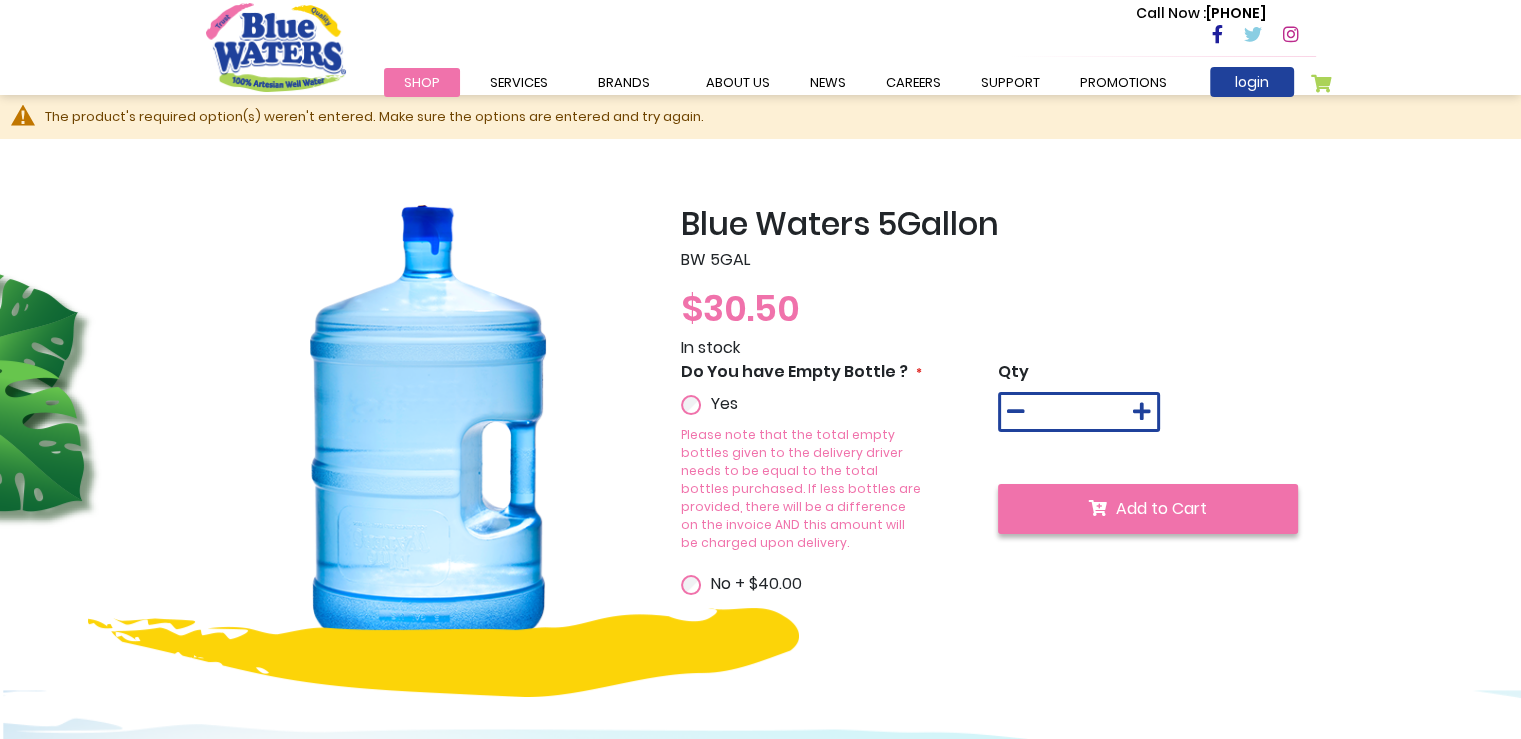 click on "Add to Cart" at bounding box center [1148, 509] 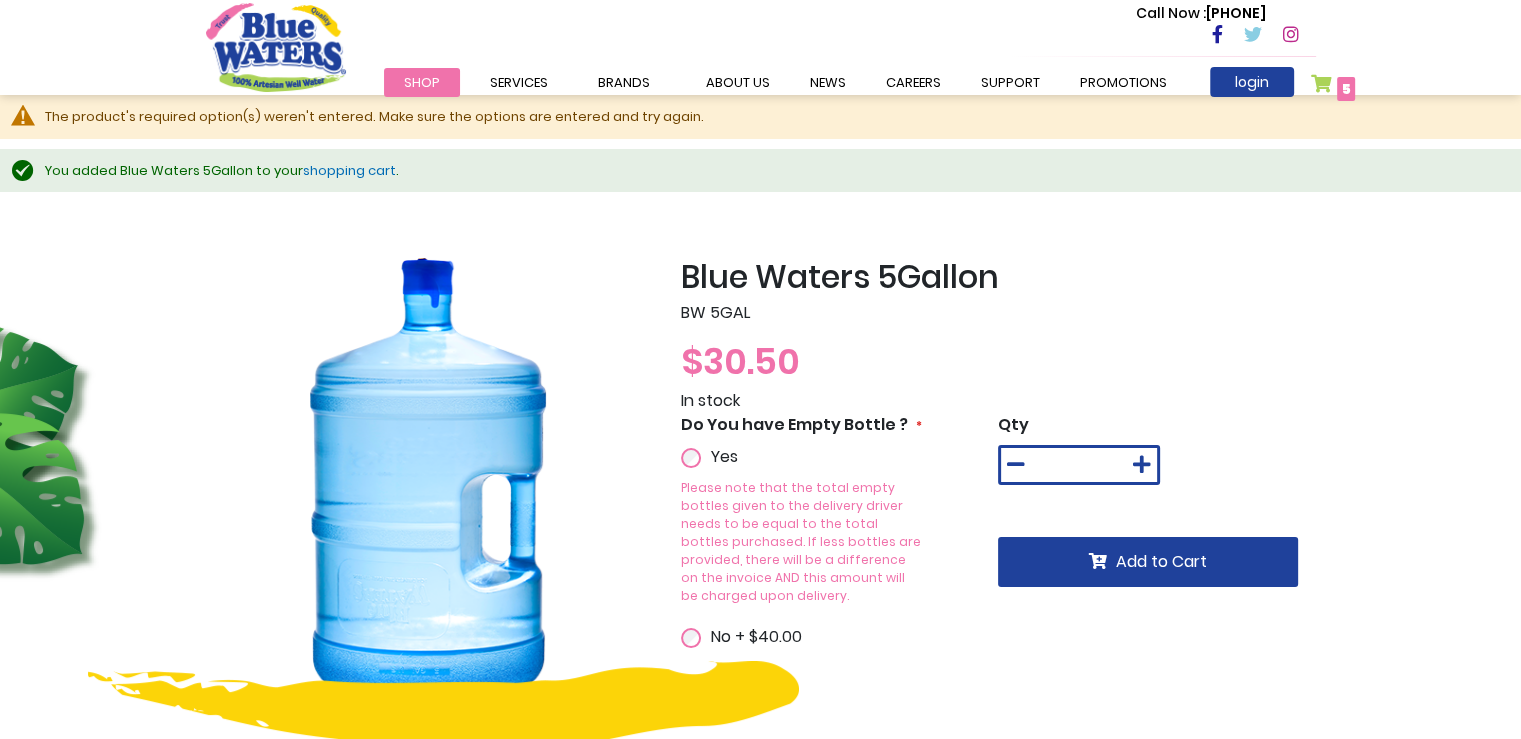click on "5" at bounding box center (1346, 89) 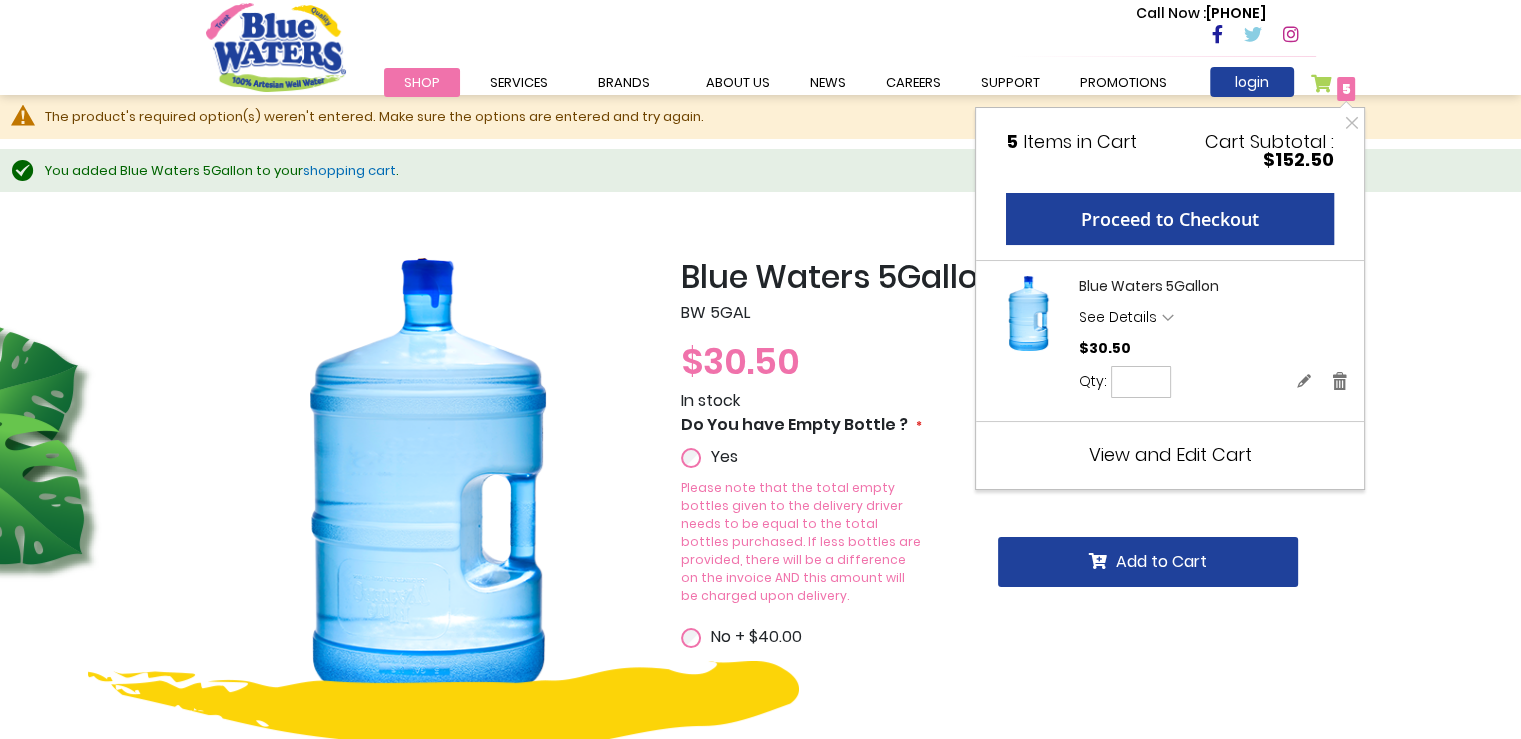 click on "View and Edit Cart" at bounding box center (1170, 454) 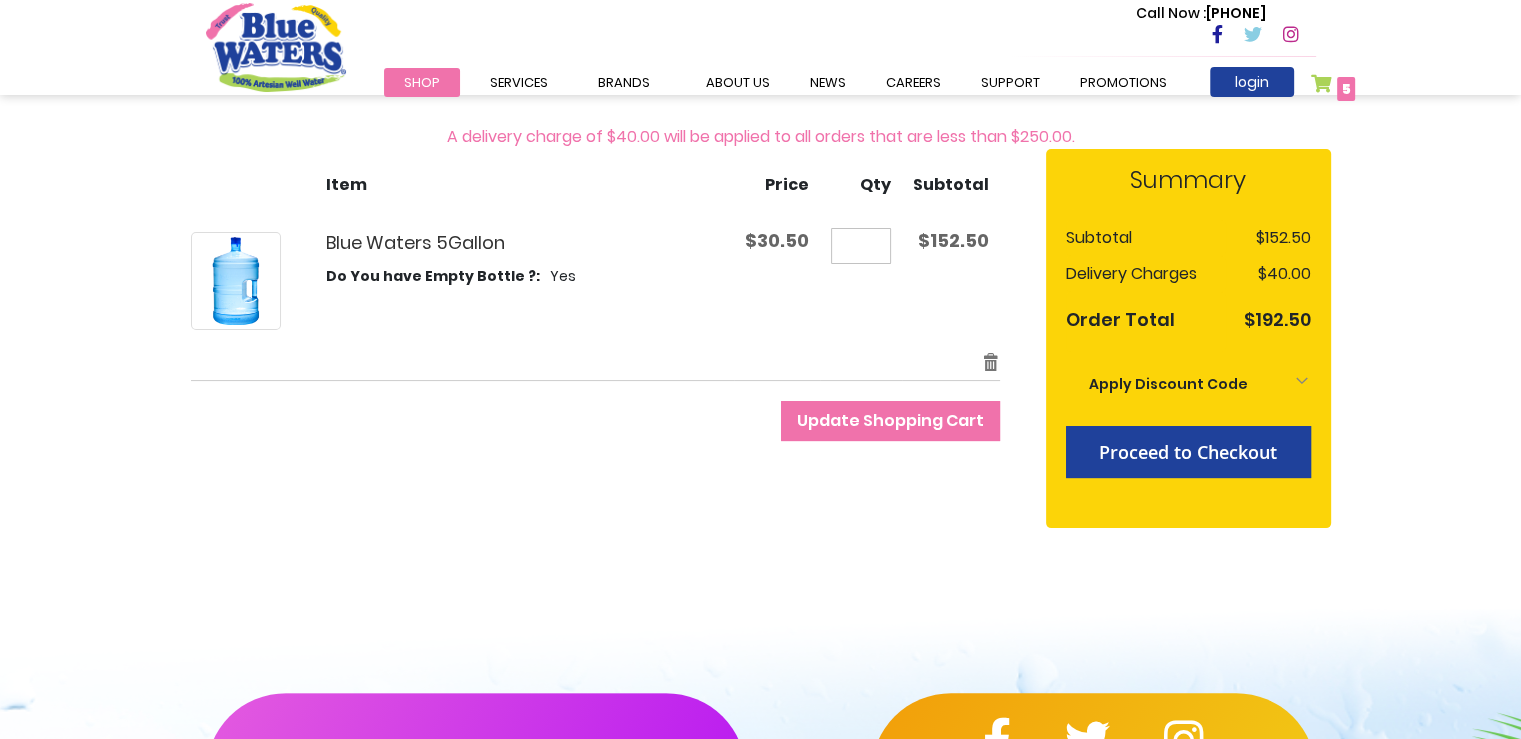scroll, scrollTop: 300, scrollLeft: 0, axis: vertical 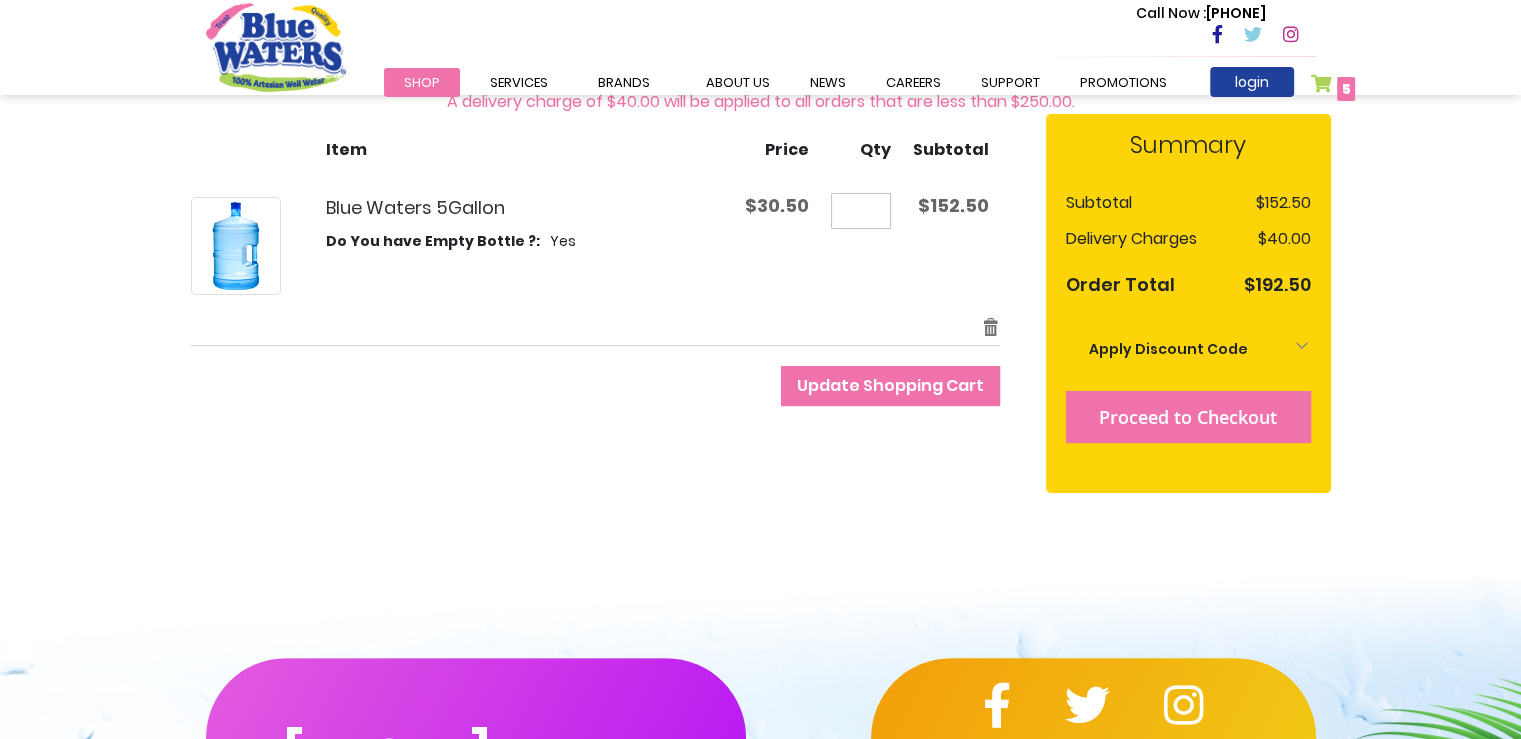 click on "Proceed to Checkout" at bounding box center (1188, 417) 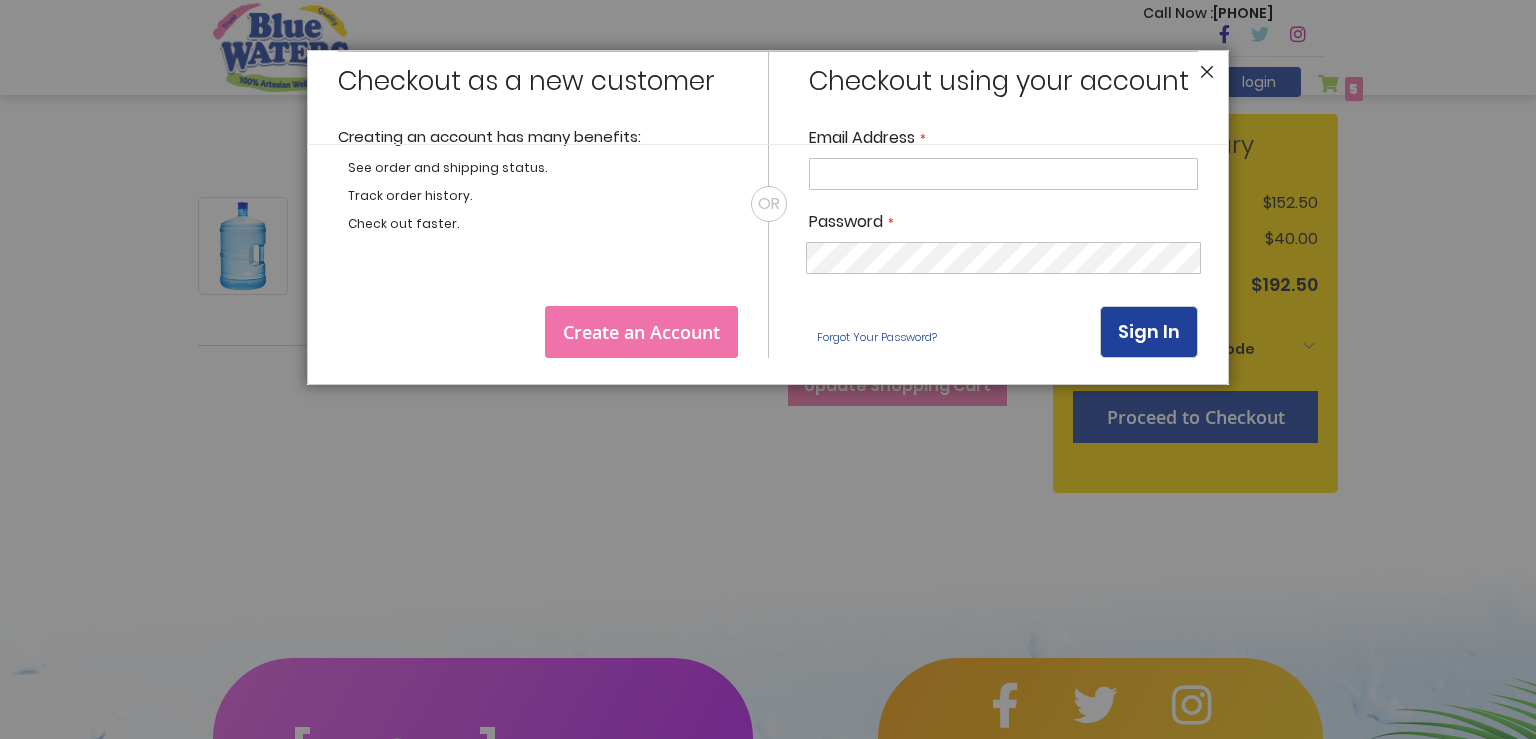 click on "Close" at bounding box center (1207, 77) 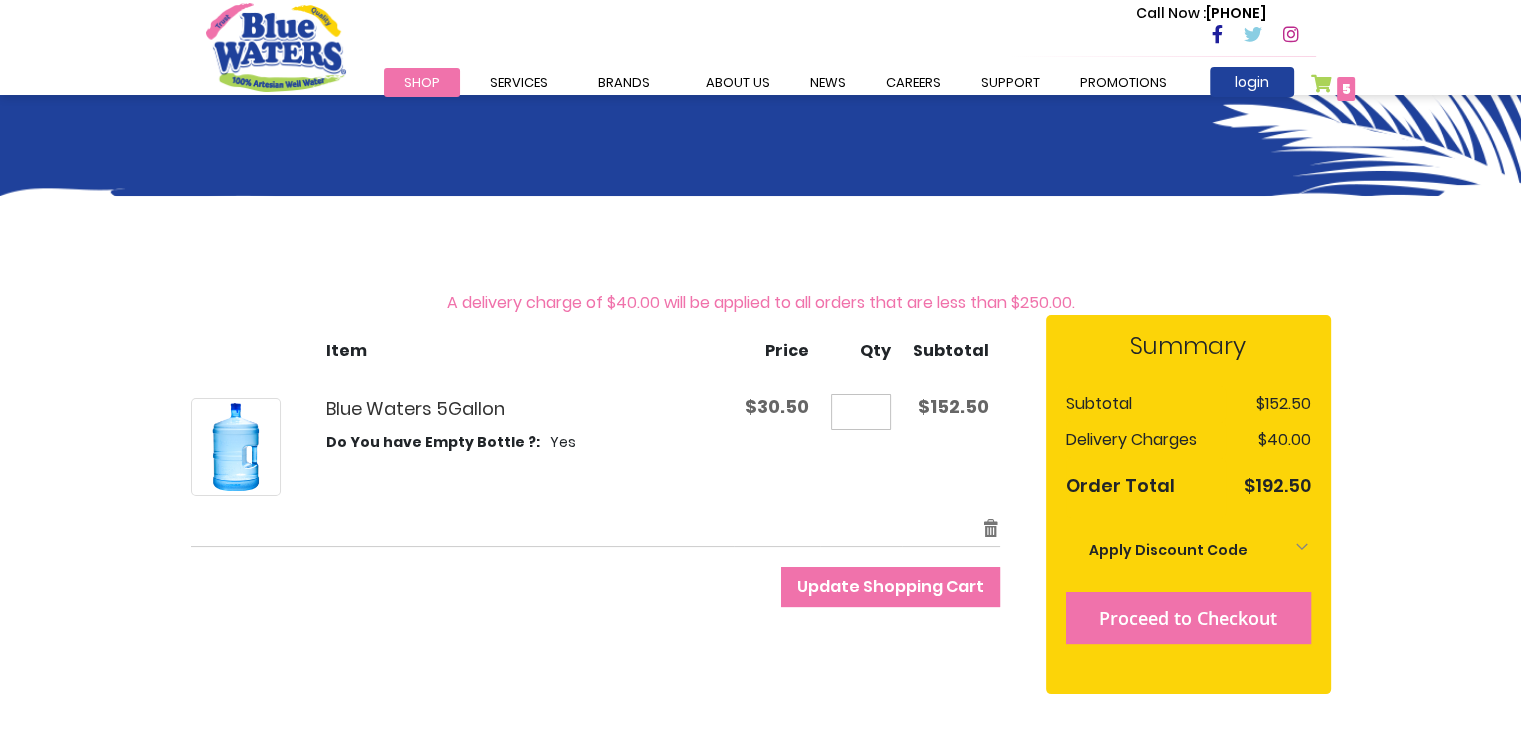 scroll, scrollTop: 0, scrollLeft: 0, axis: both 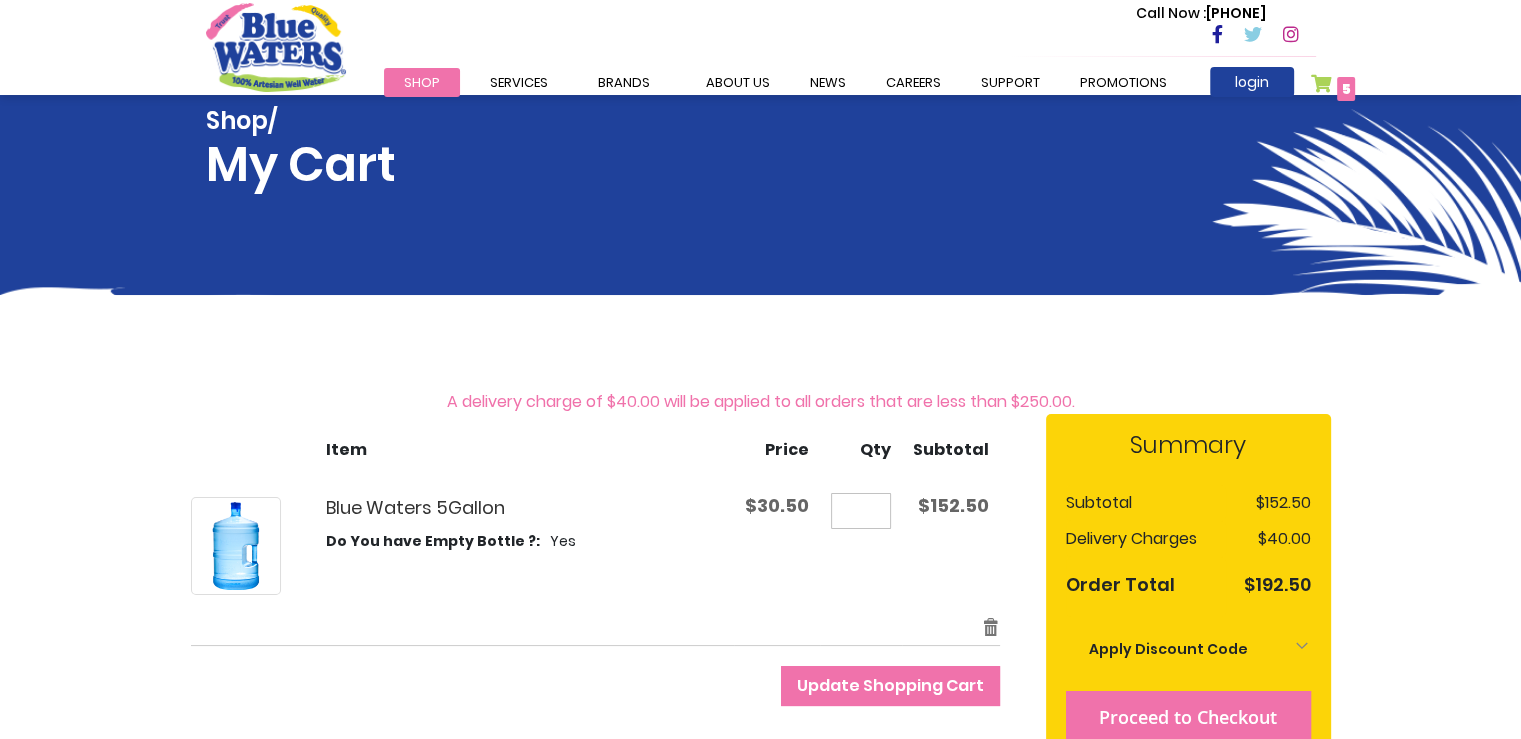 click on "Shop" at bounding box center [422, 82] 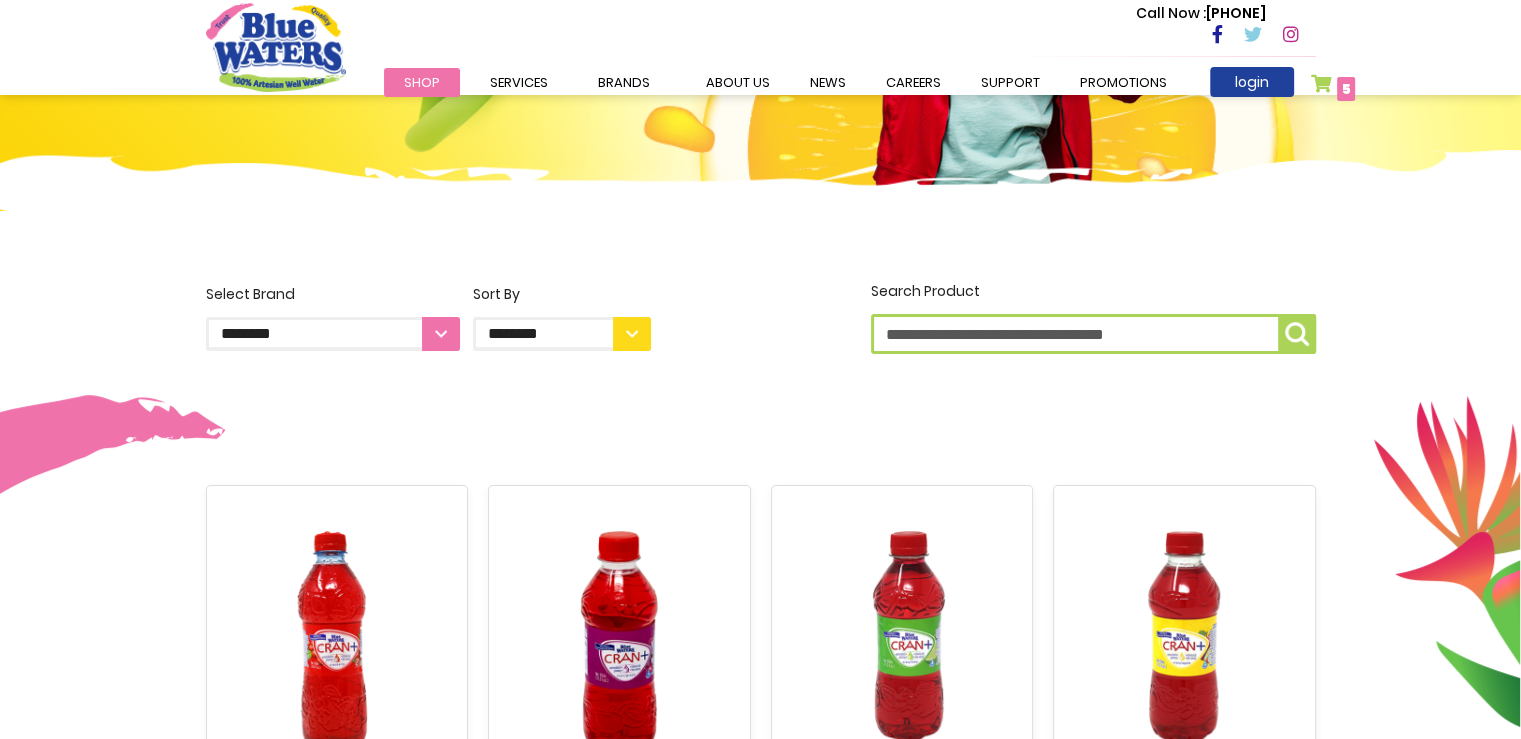 scroll, scrollTop: 0, scrollLeft: 0, axis: both 